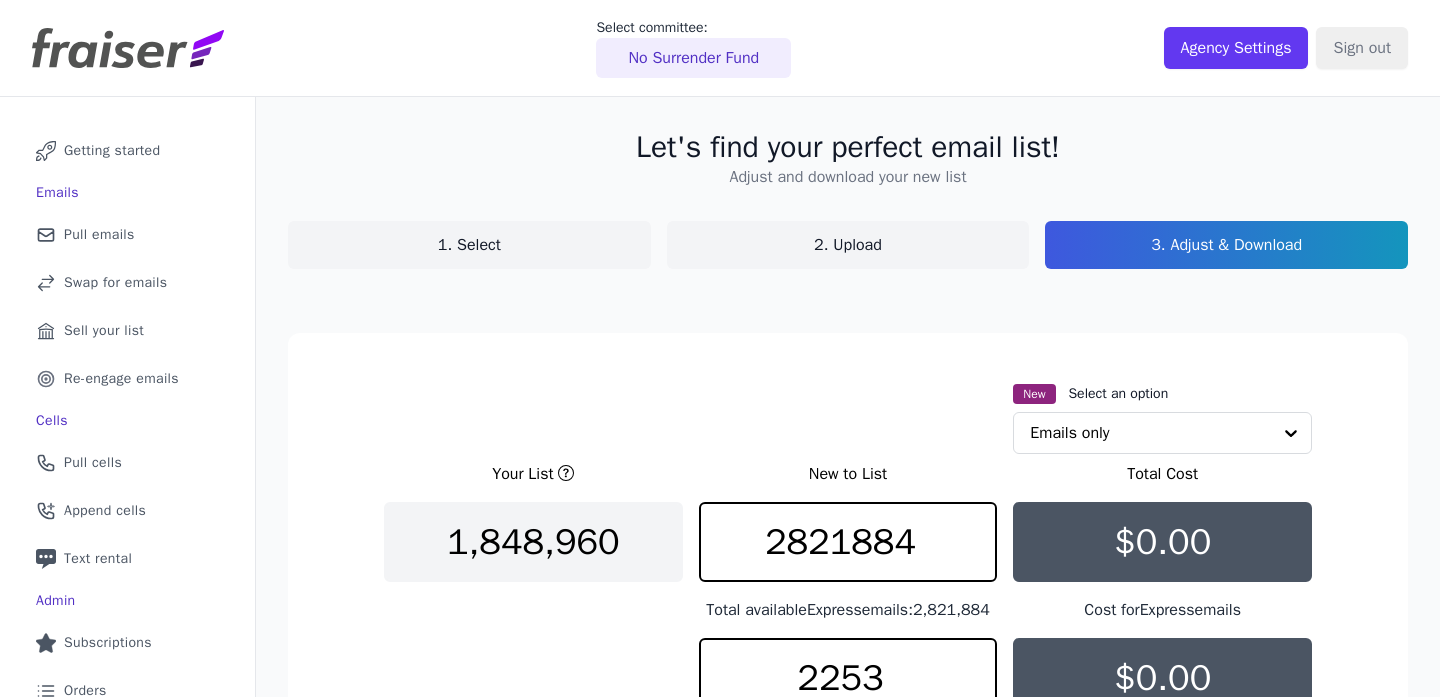 click on "Buy your new list" at bounding box center [848, 1027] 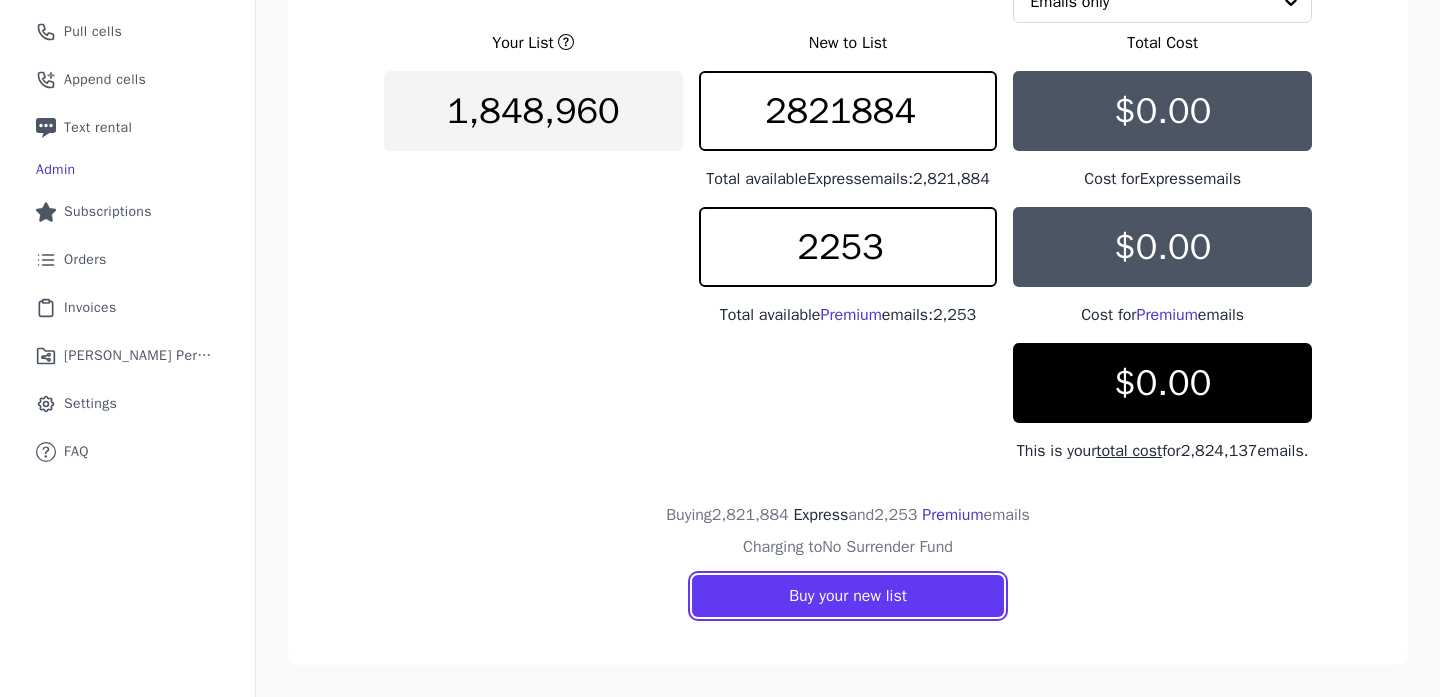 scroll, scrollTop: 17, scrollLeft: 0, axis: vertical 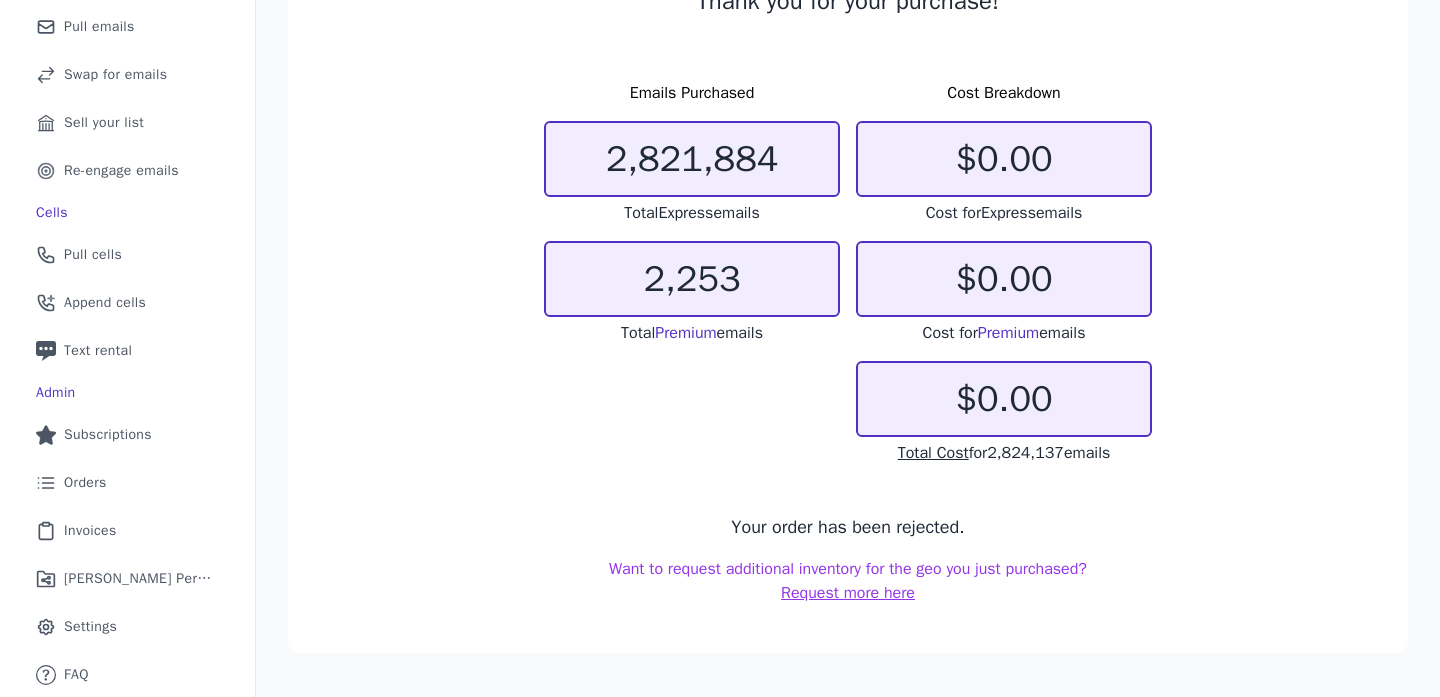 click on "Request more here" at bounding box center [848, 593] 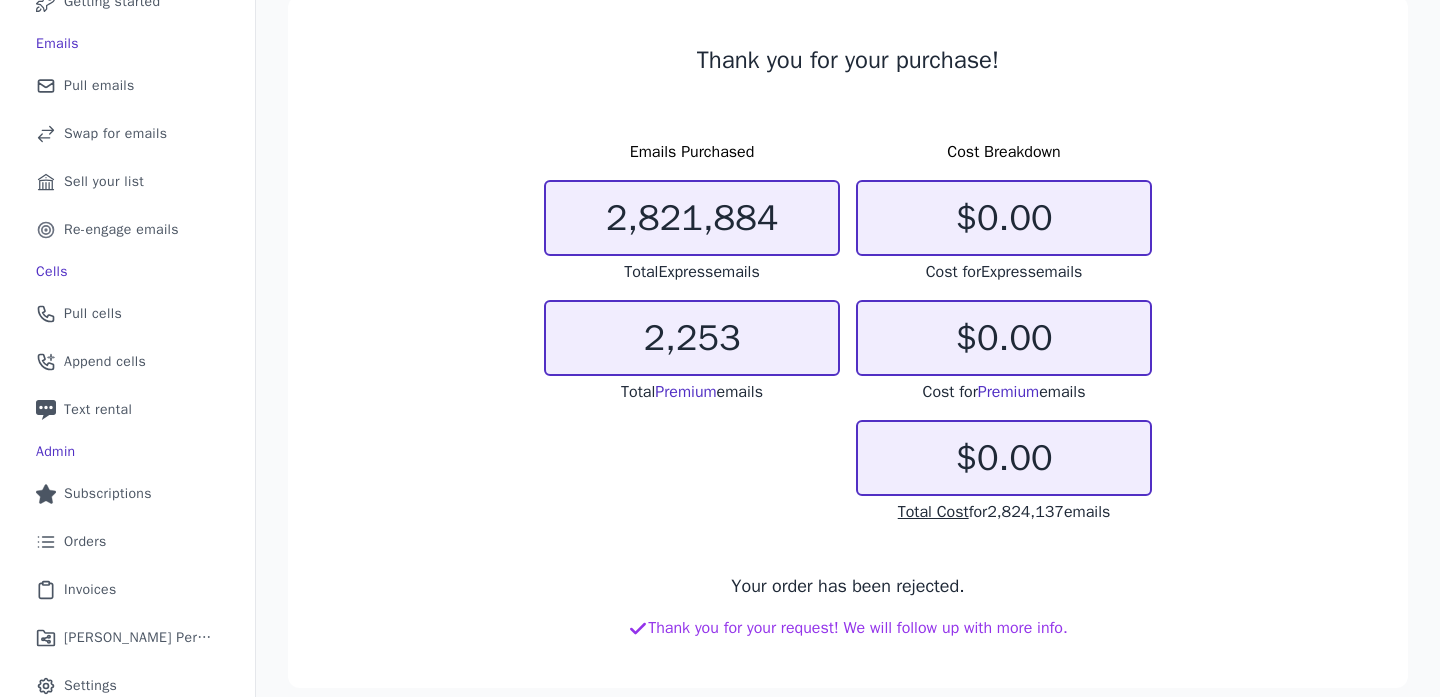 scroll, scrollTop: 0, scrollLeft: 0, axis: both 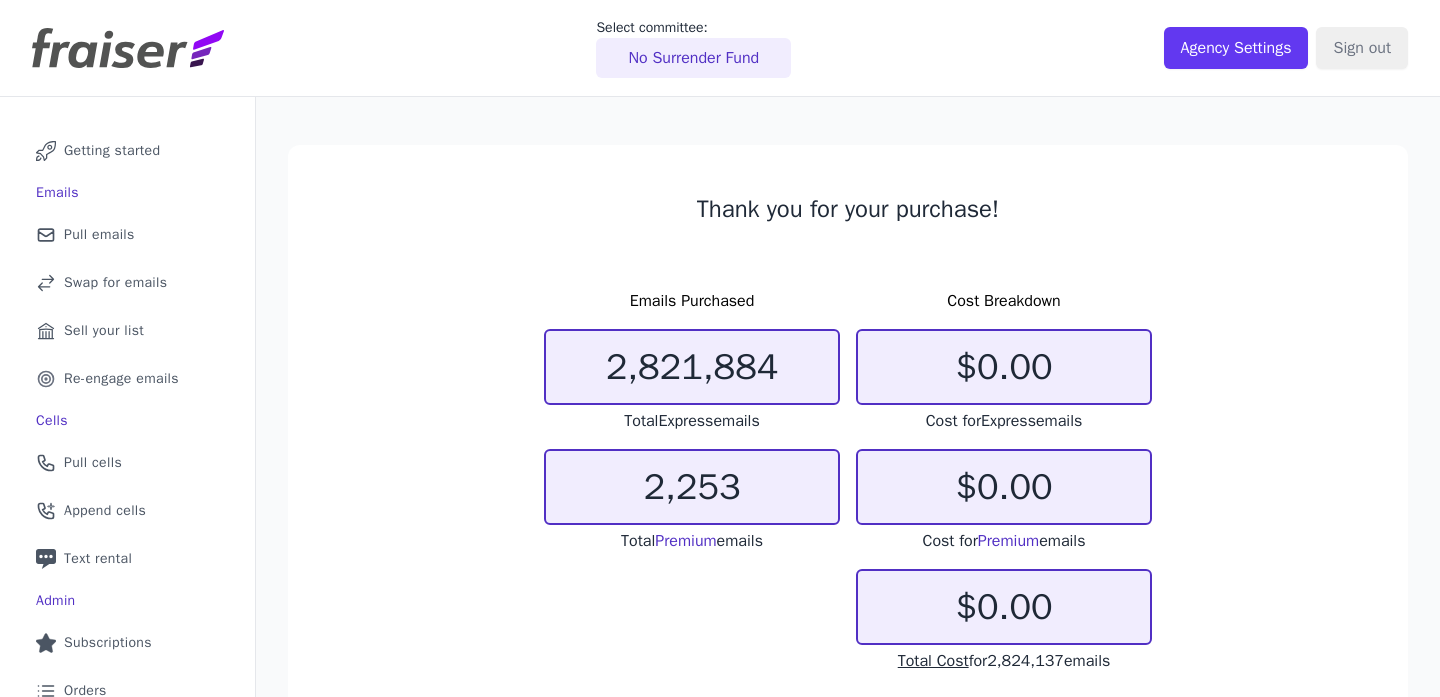 click on "No Surrender Fund" at bounding box center [693, 58] 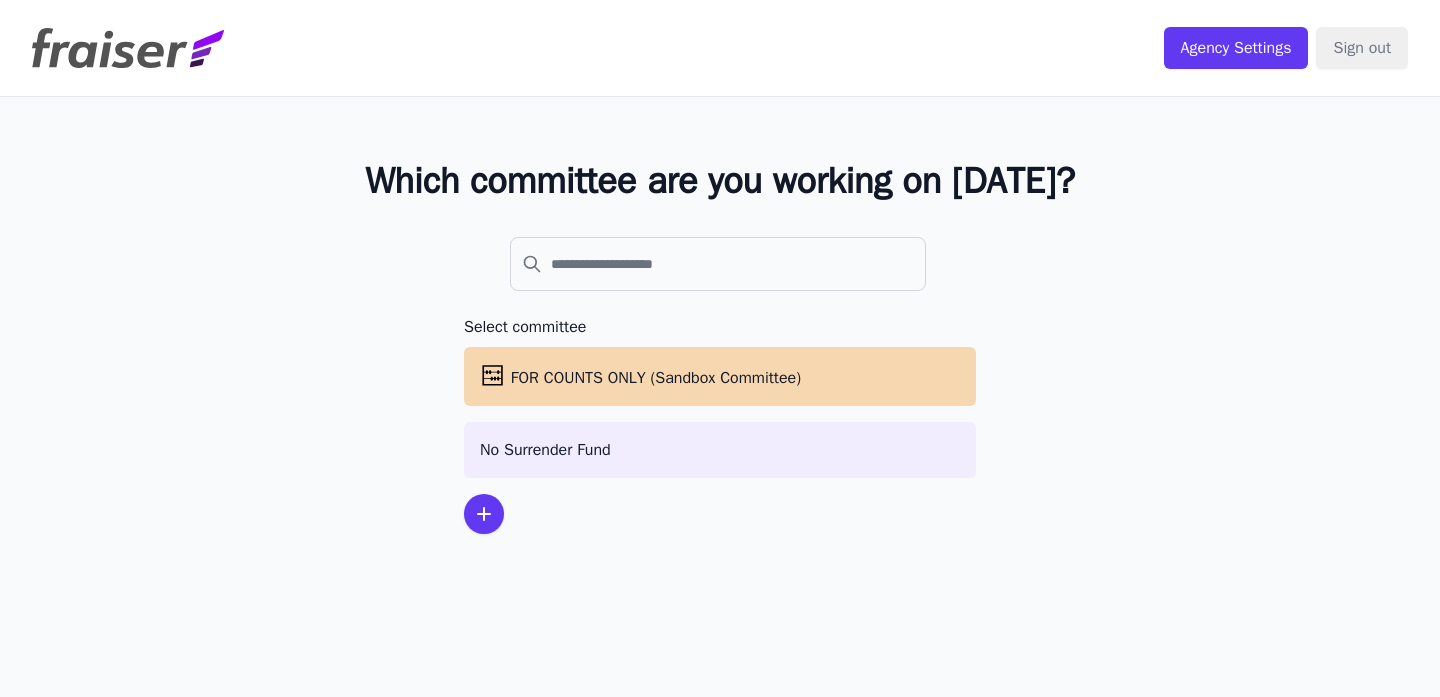 scroll, scrollTop: 0, scrollLeft: 0, axis: both 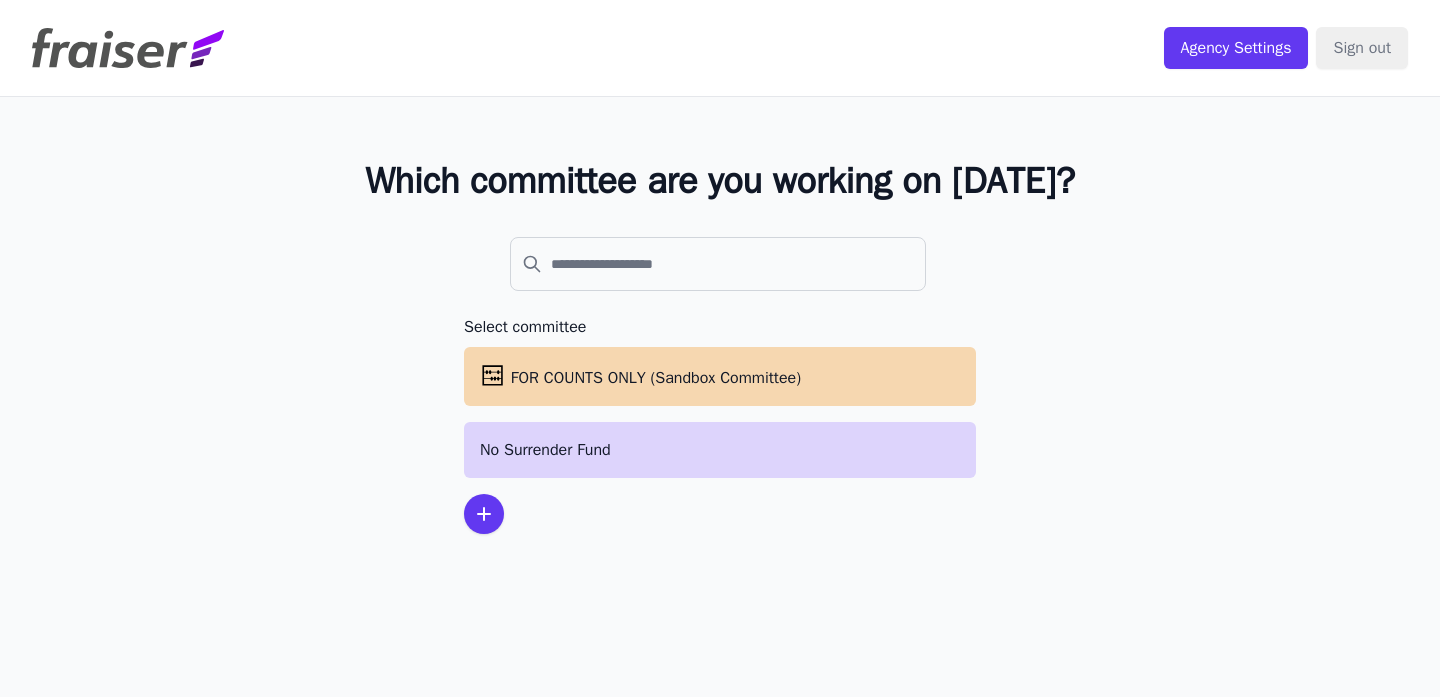 click on "No Surrender Fund" at bounding box center (720, 450) 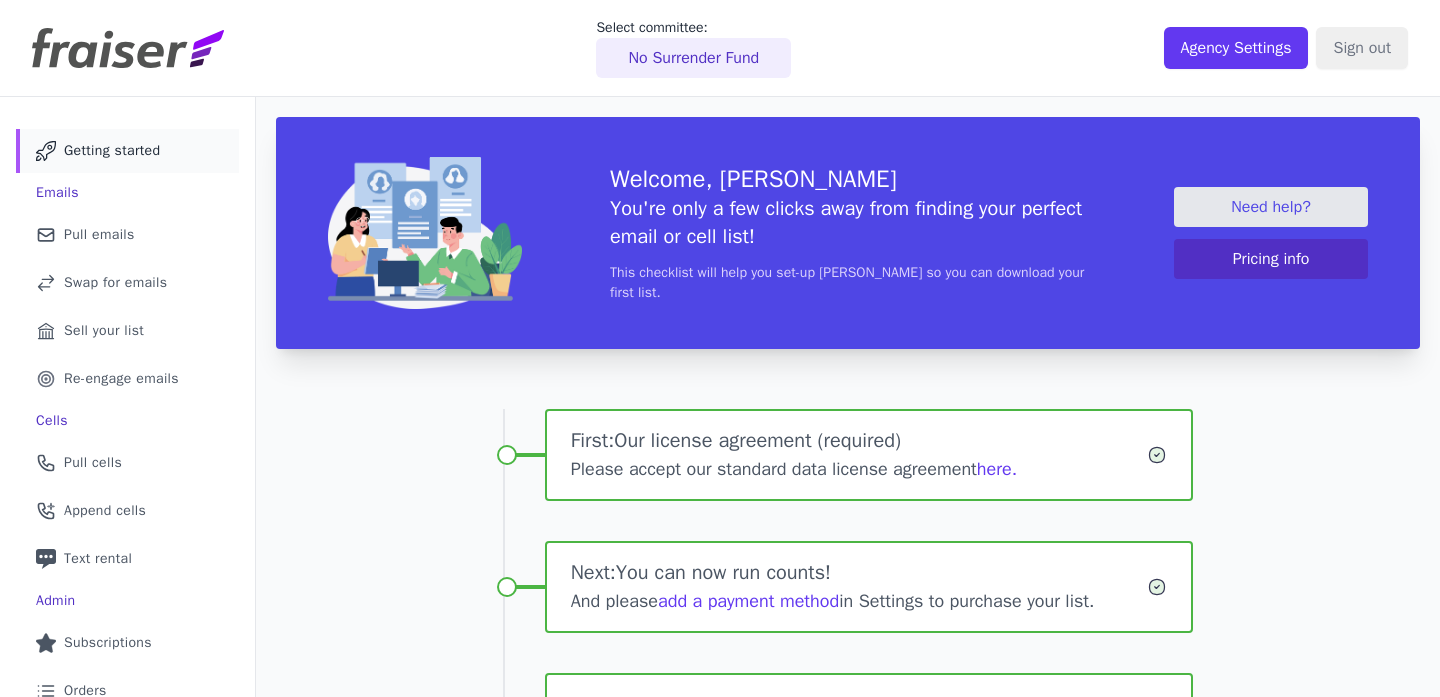 scroll, scrollTop: 0, scrollLeft: 0, axis: both 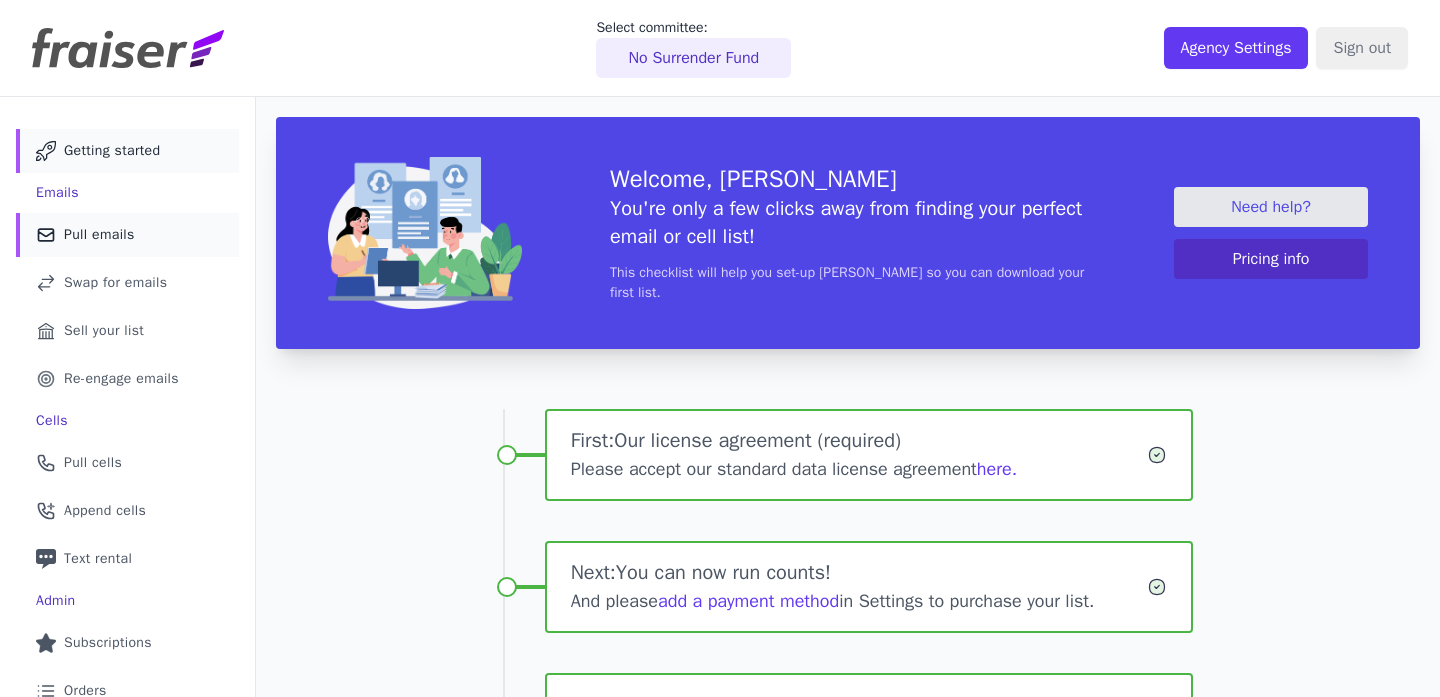 click on "Mail Icon Outline of a mail envelope
Pull emails" at bounding box center [127, 235] 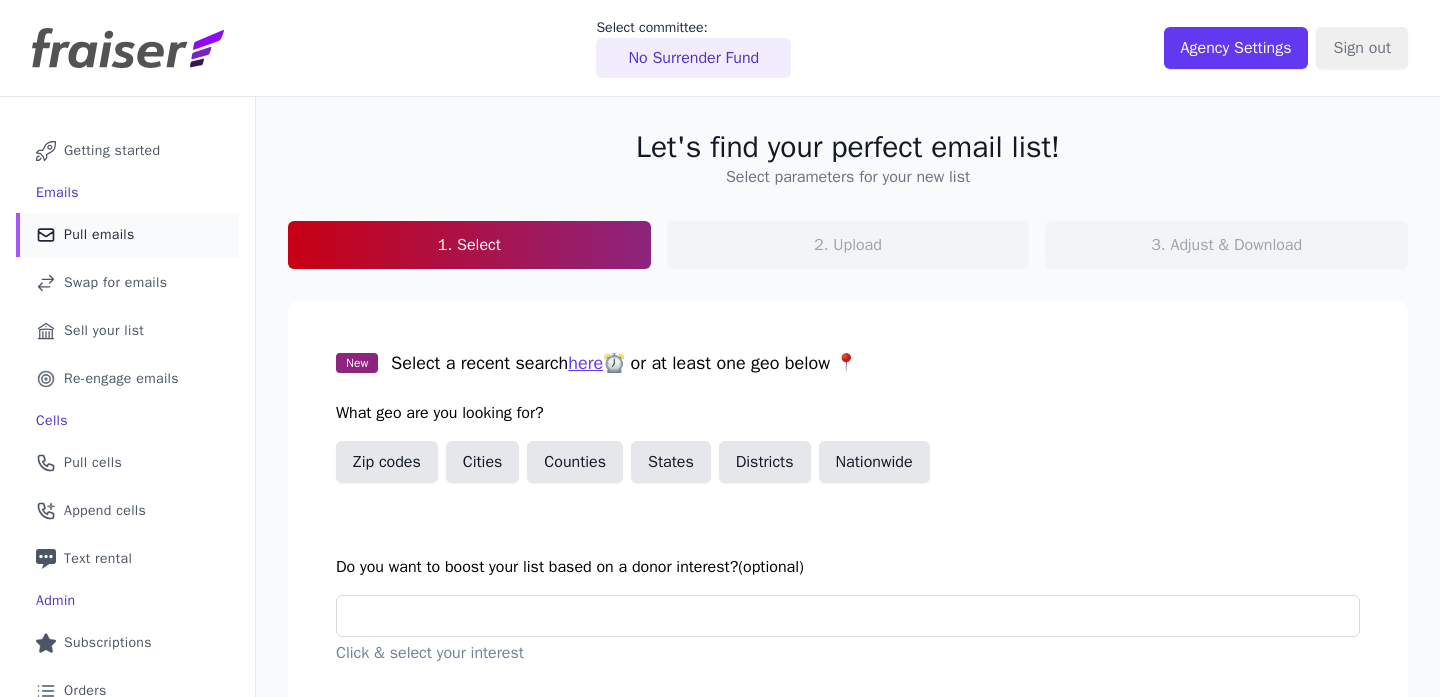 scroll, scrollTop: 0, scrollLeft: 0, axis: both 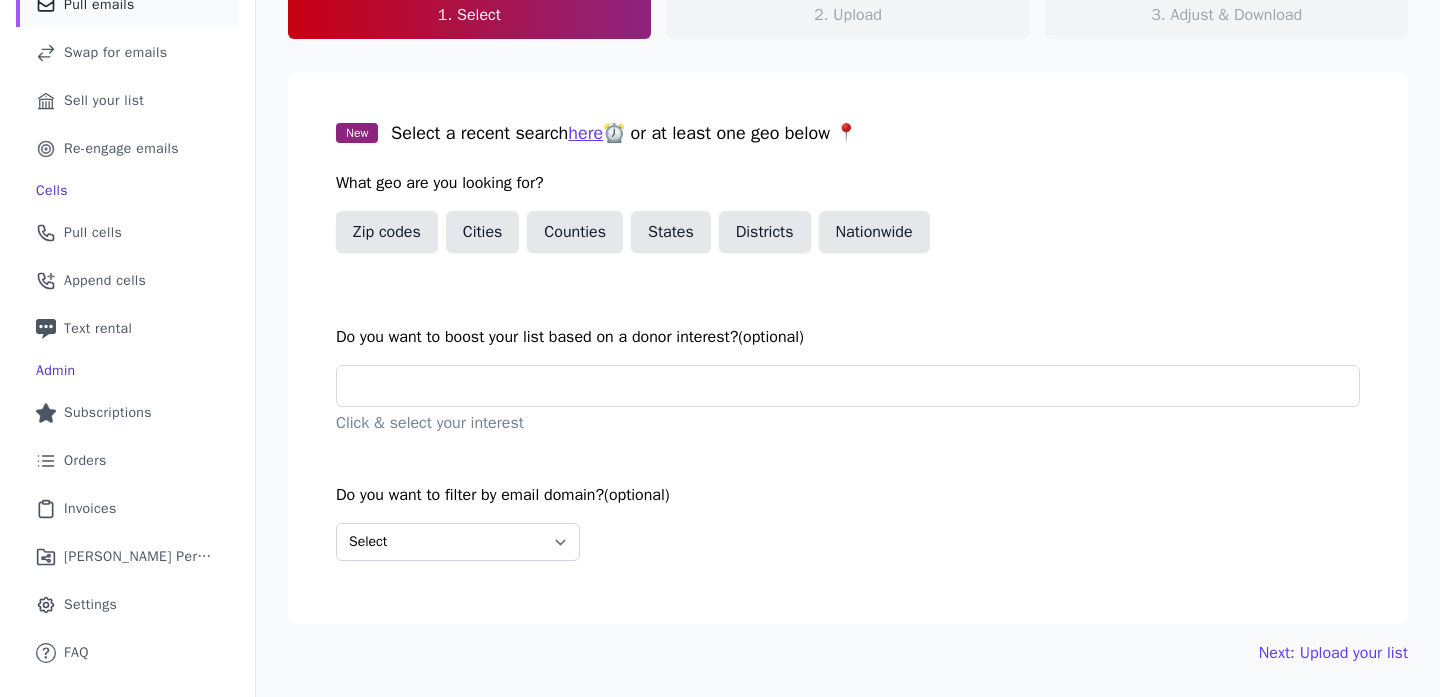 click on "Nationwide" at bounding box center (874, 236) 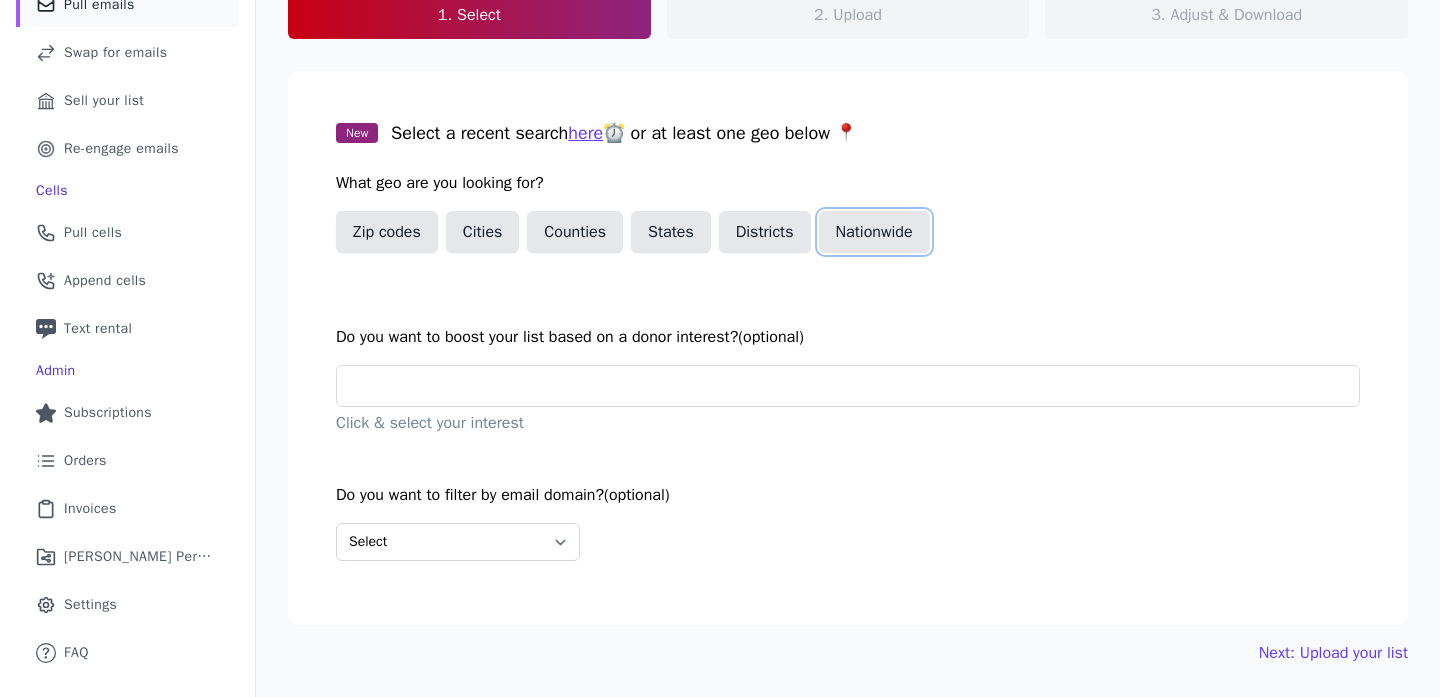 click on "Nationwide" at bounding box center [874, 232] 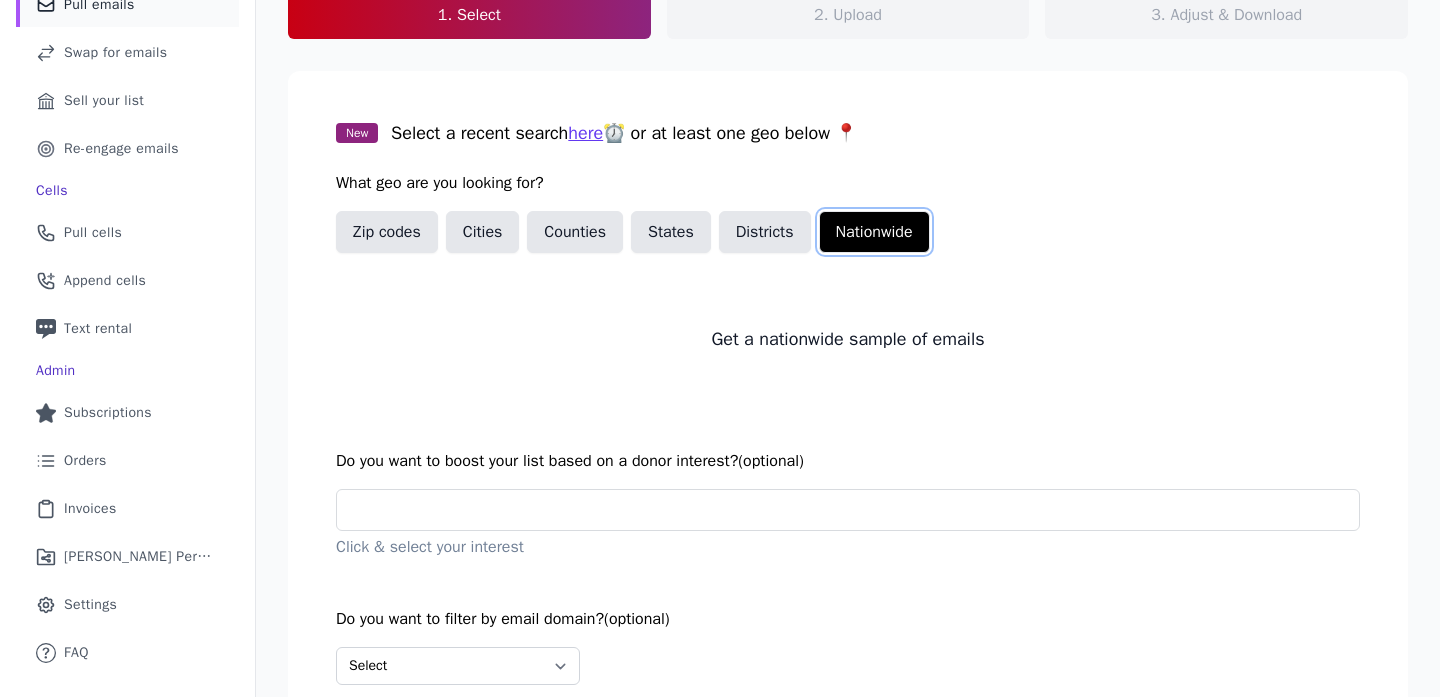 scroll, scrollTop: 354, scrollLeft: 0, axis: vertical 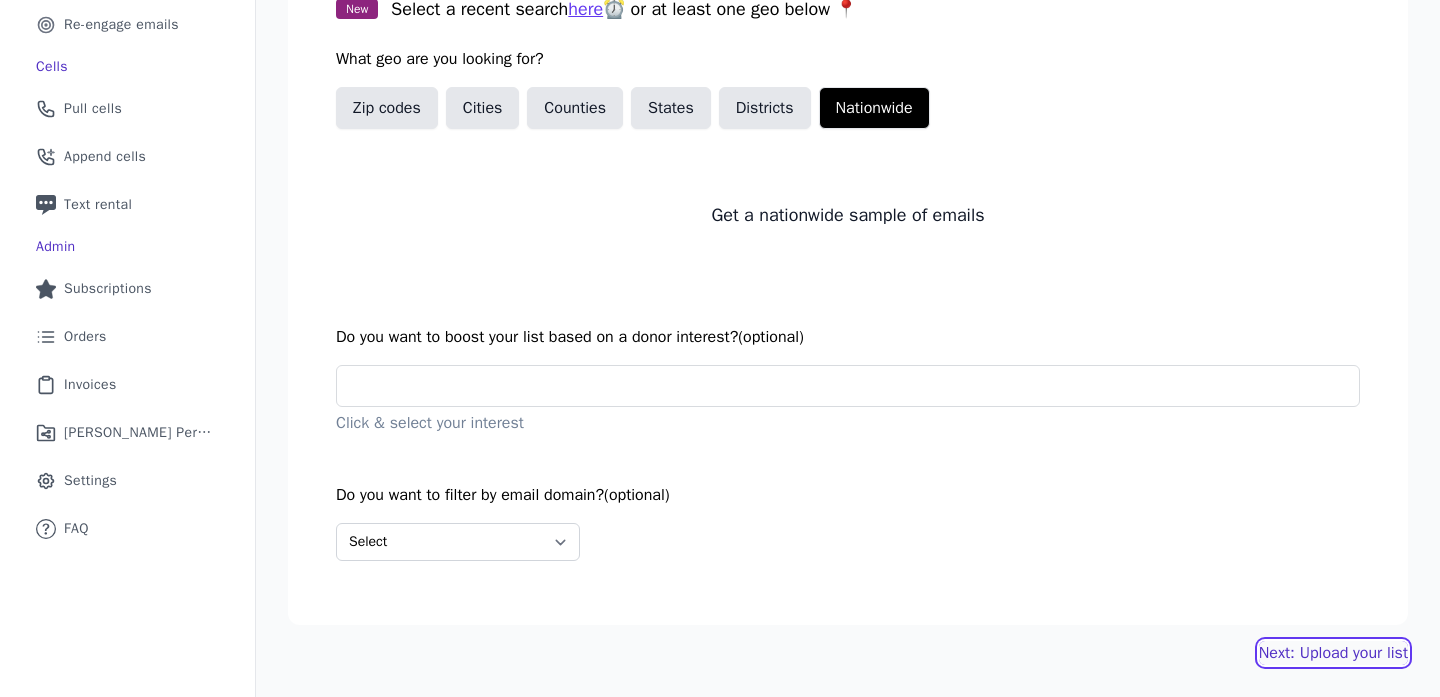 click on "Next: Upload your list" at bounding box center [1333, 653] 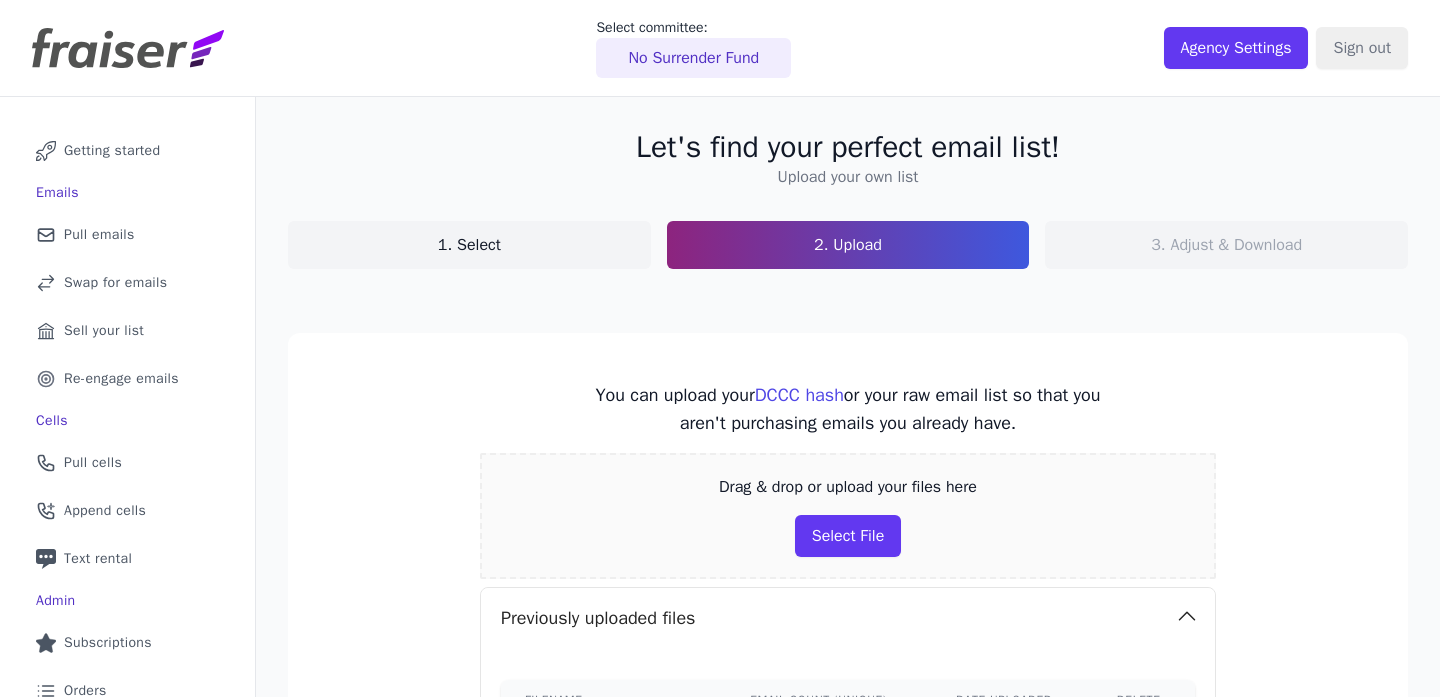 scroll, scrollTop: 0, scrollLeft: 0, axis: both 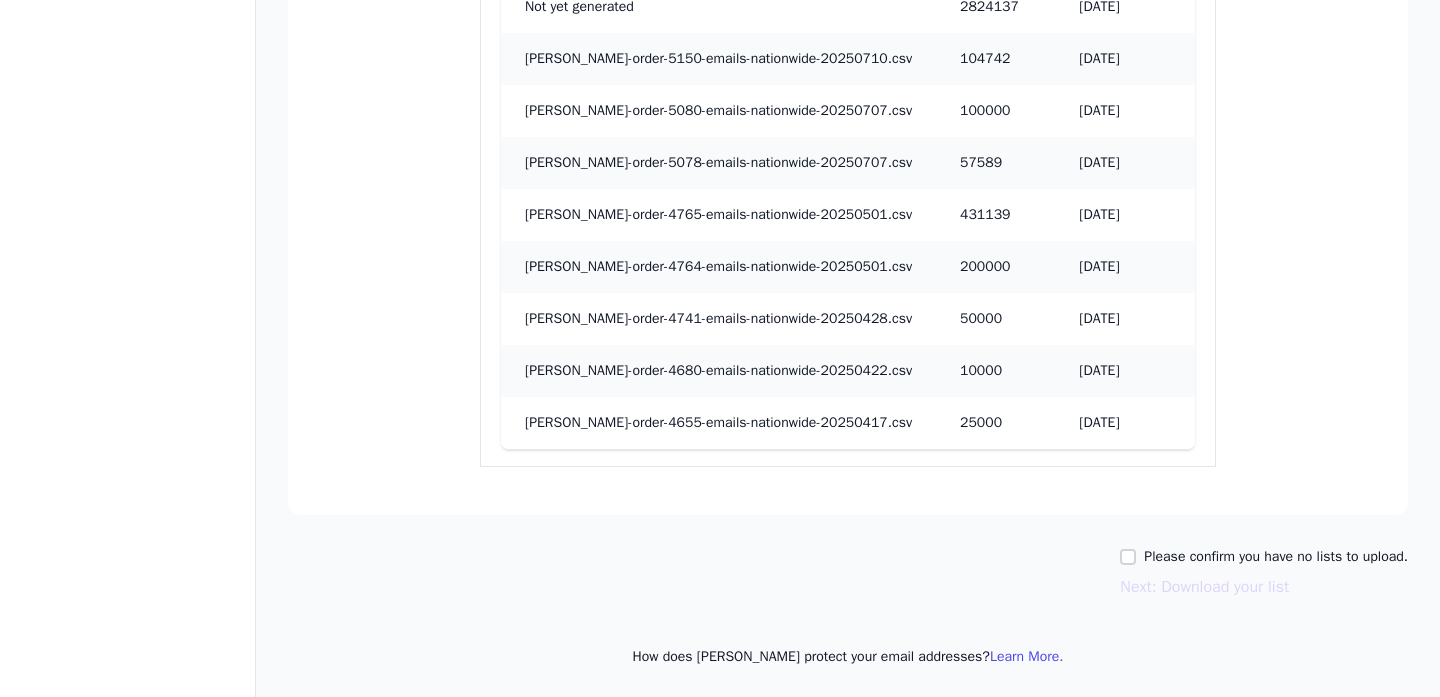 click on "Please confirm you have no lists to upload." at bounding box center [1276, 557] 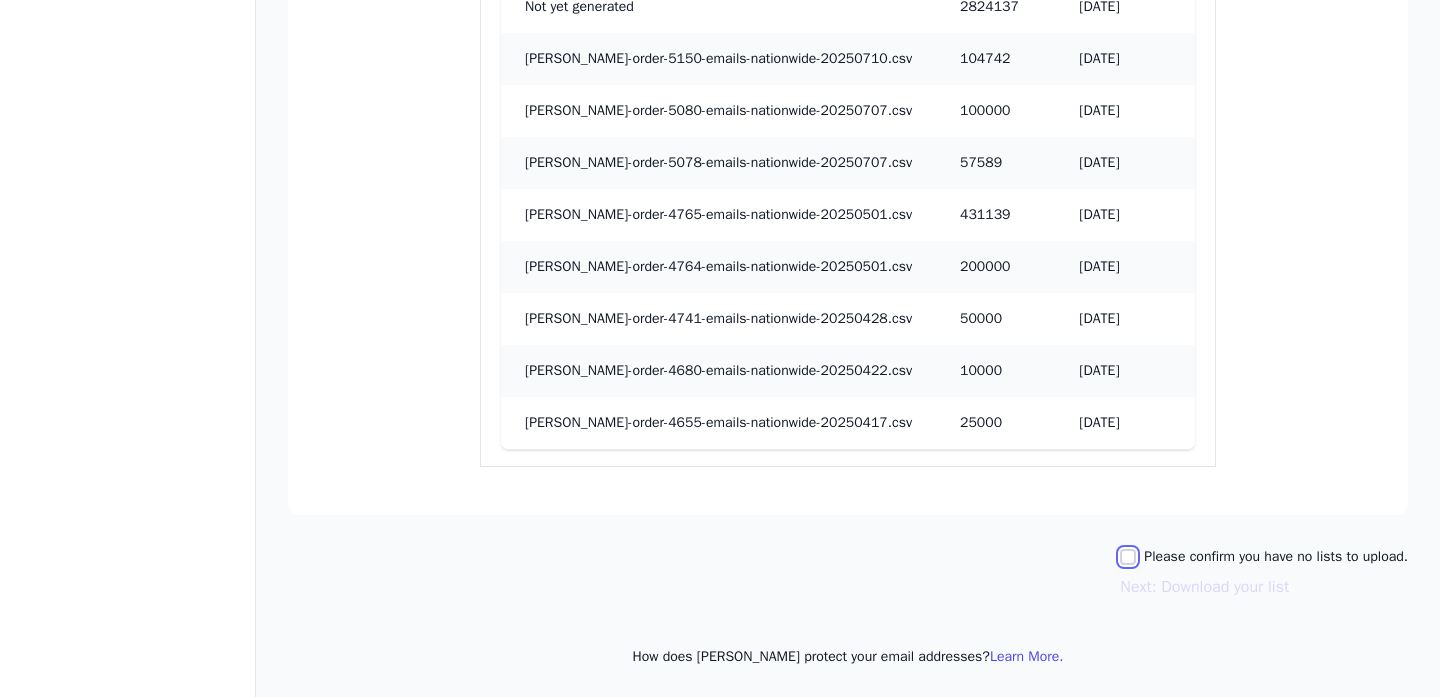 click on "Please confirm you have no lists to upload." at bounding box center (1128, 557) 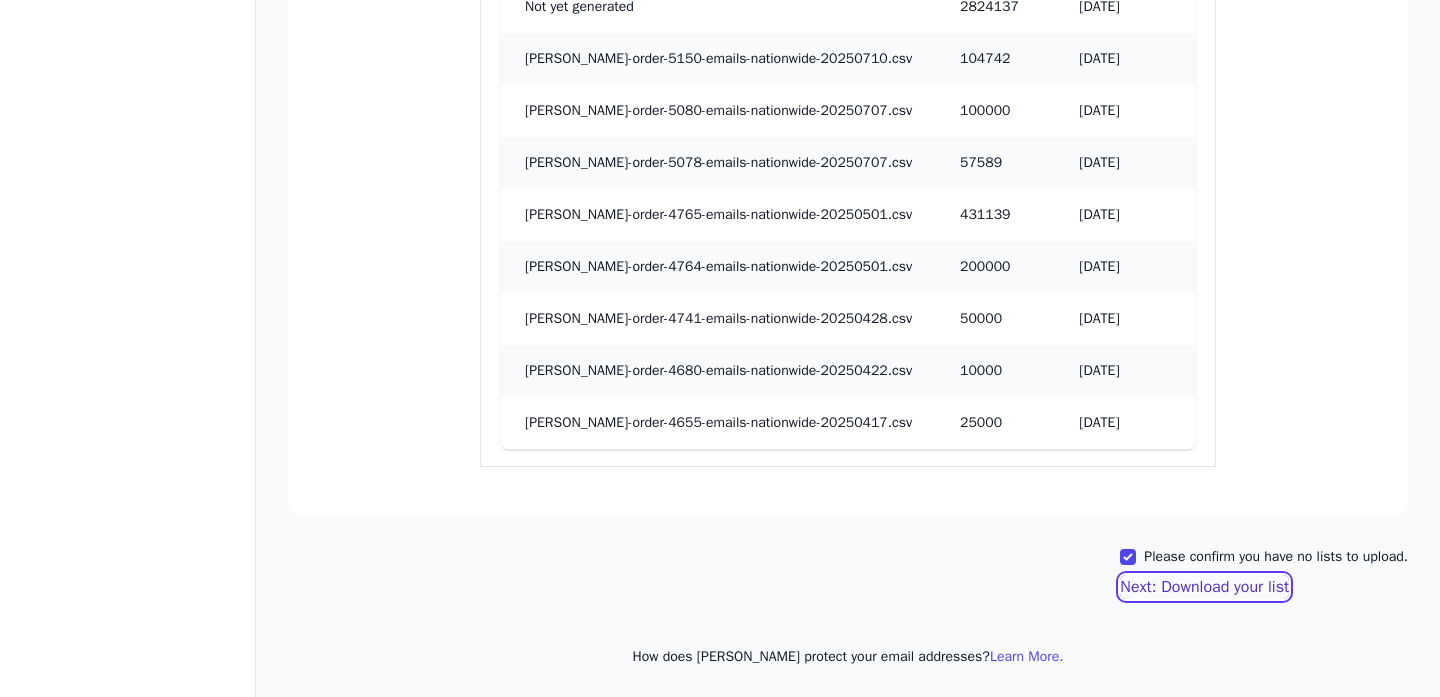 click on "Next: Download your list" at bounding box center (1204, 587) 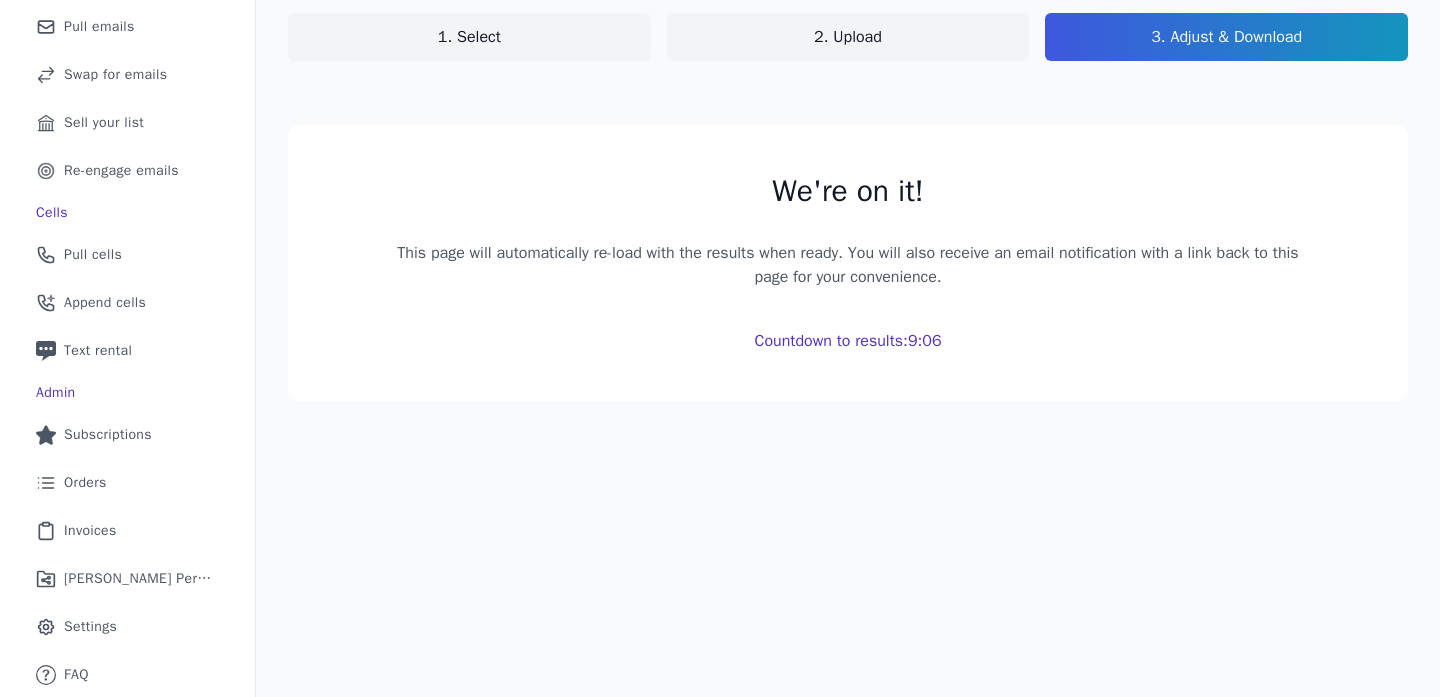 scroll, scrollTop: 478, scrollLeft: 0, axis: vertical 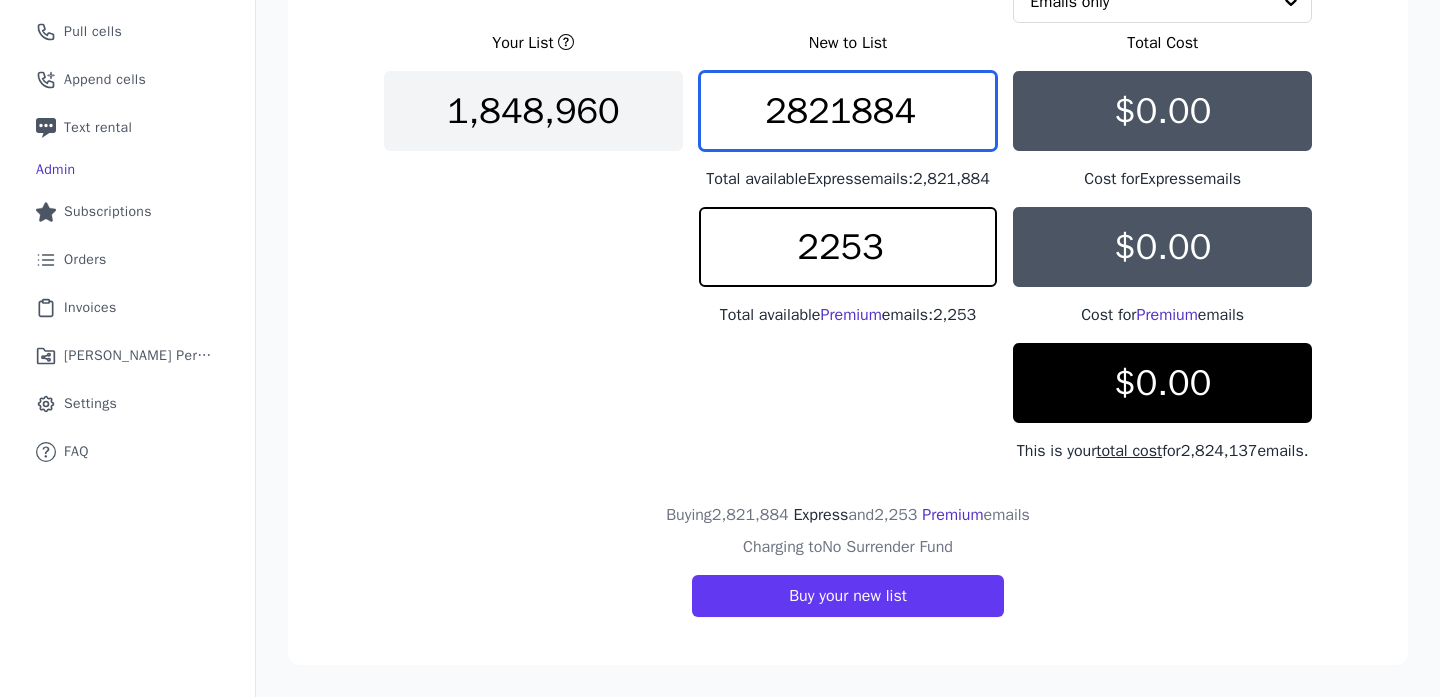 click on "2821884" at bounding box center [848, 111] 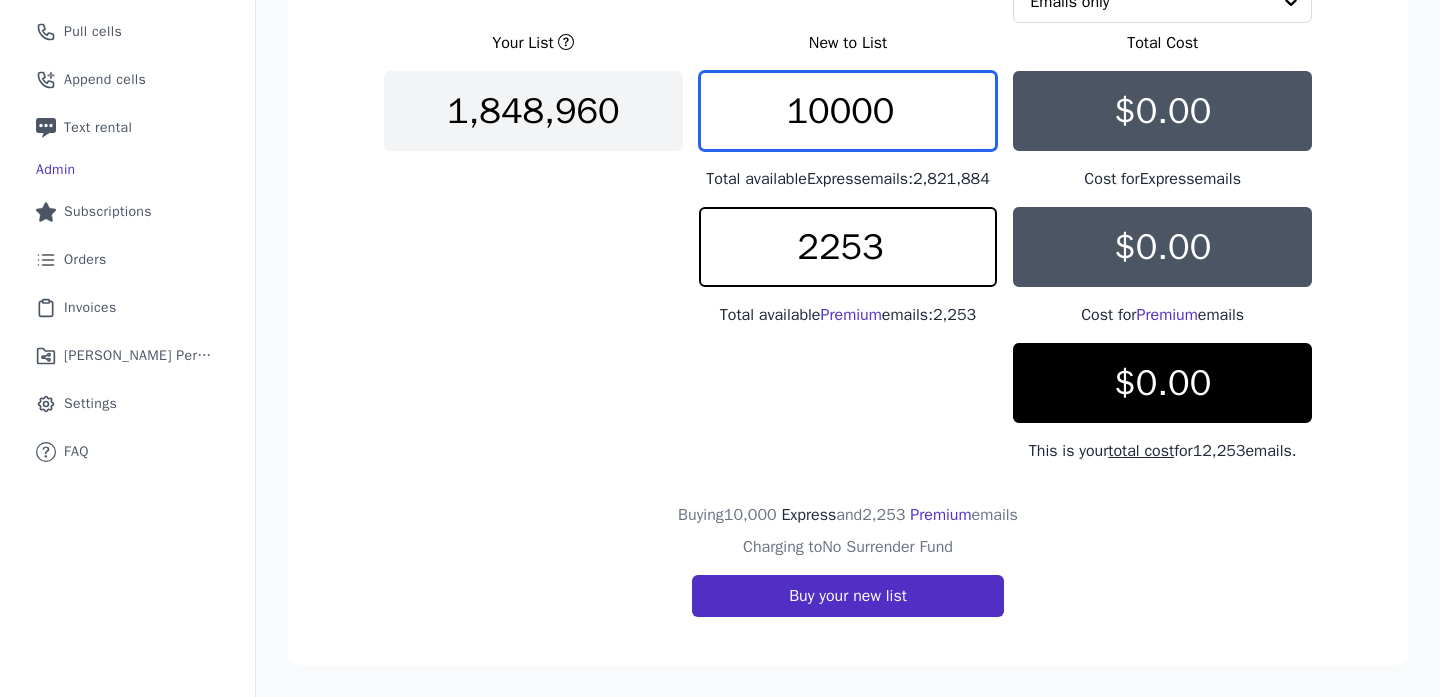type on "10000" 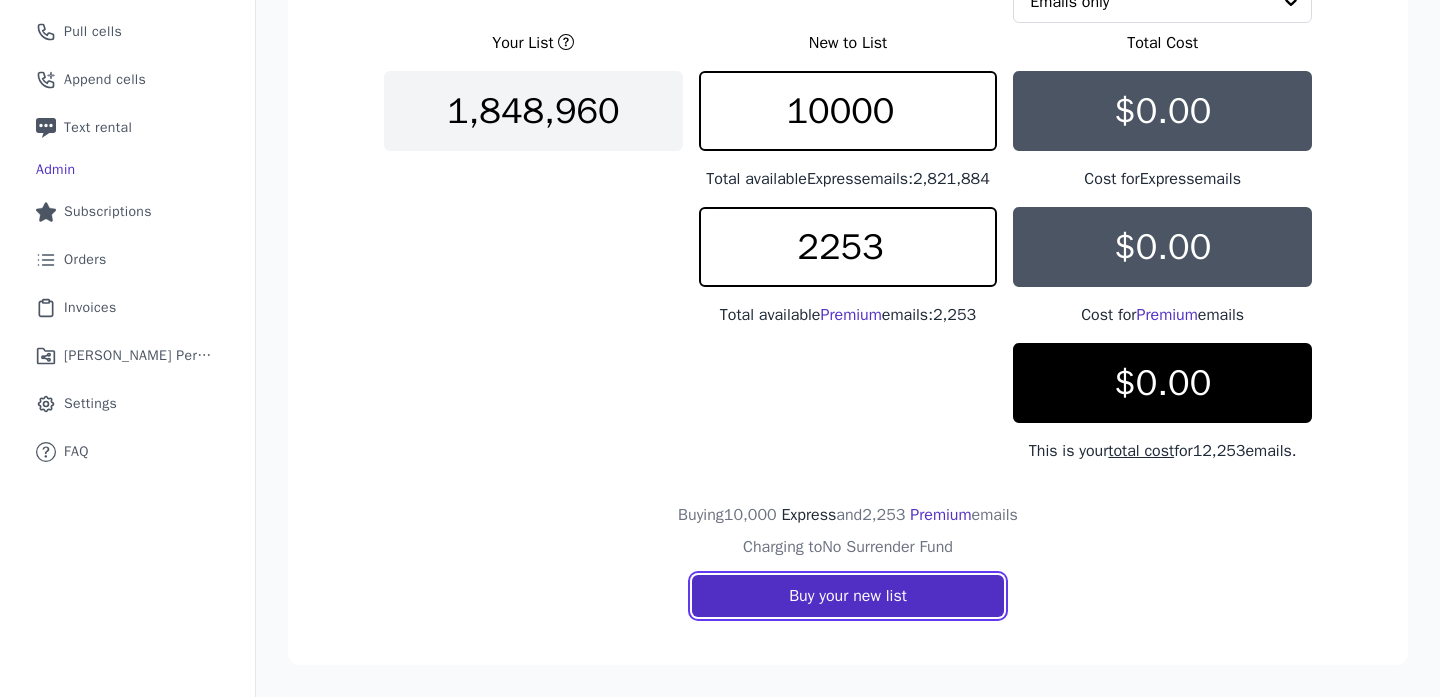 click on "Buy your new list" at bounding box center (848, 596) 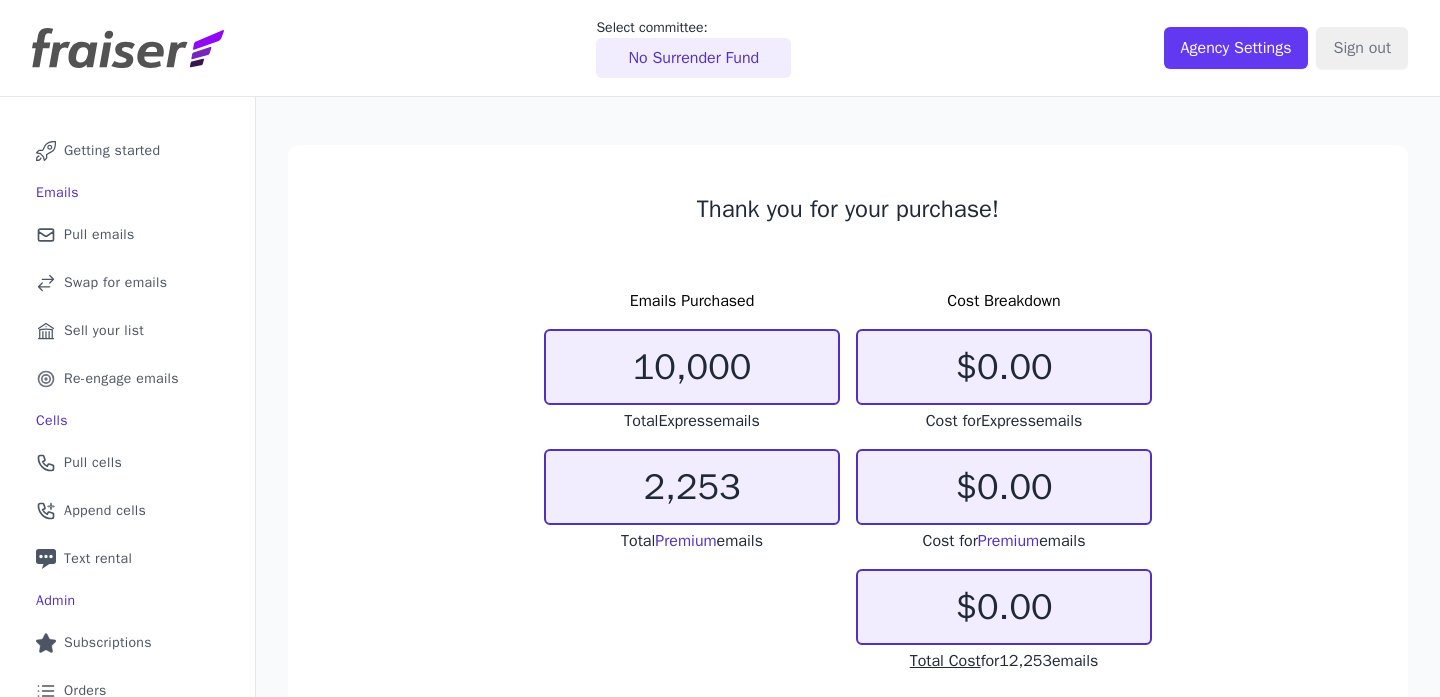 scroll, scrollTop: 0, scrollLeft: 0, axis: both 